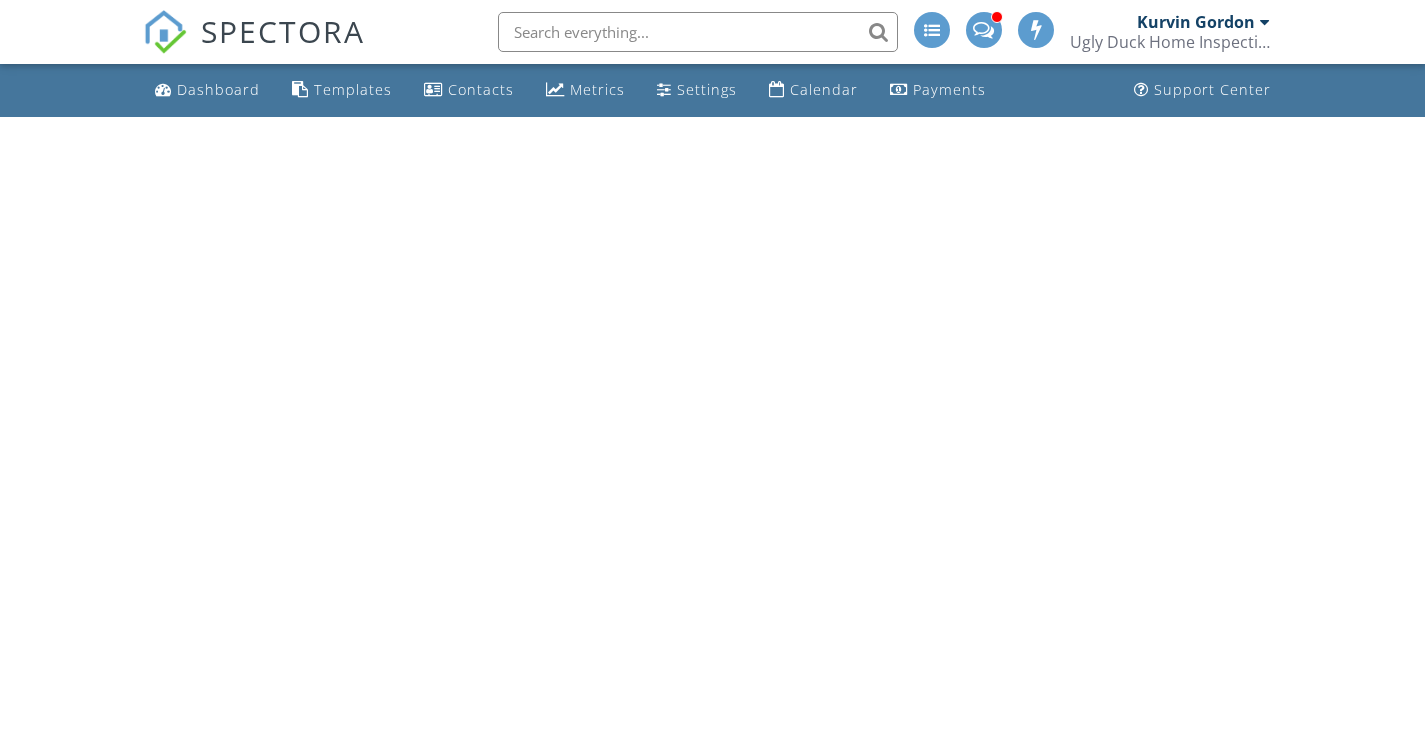 scroll, scrollTop: 0, scrollLeft: 0, axis: both 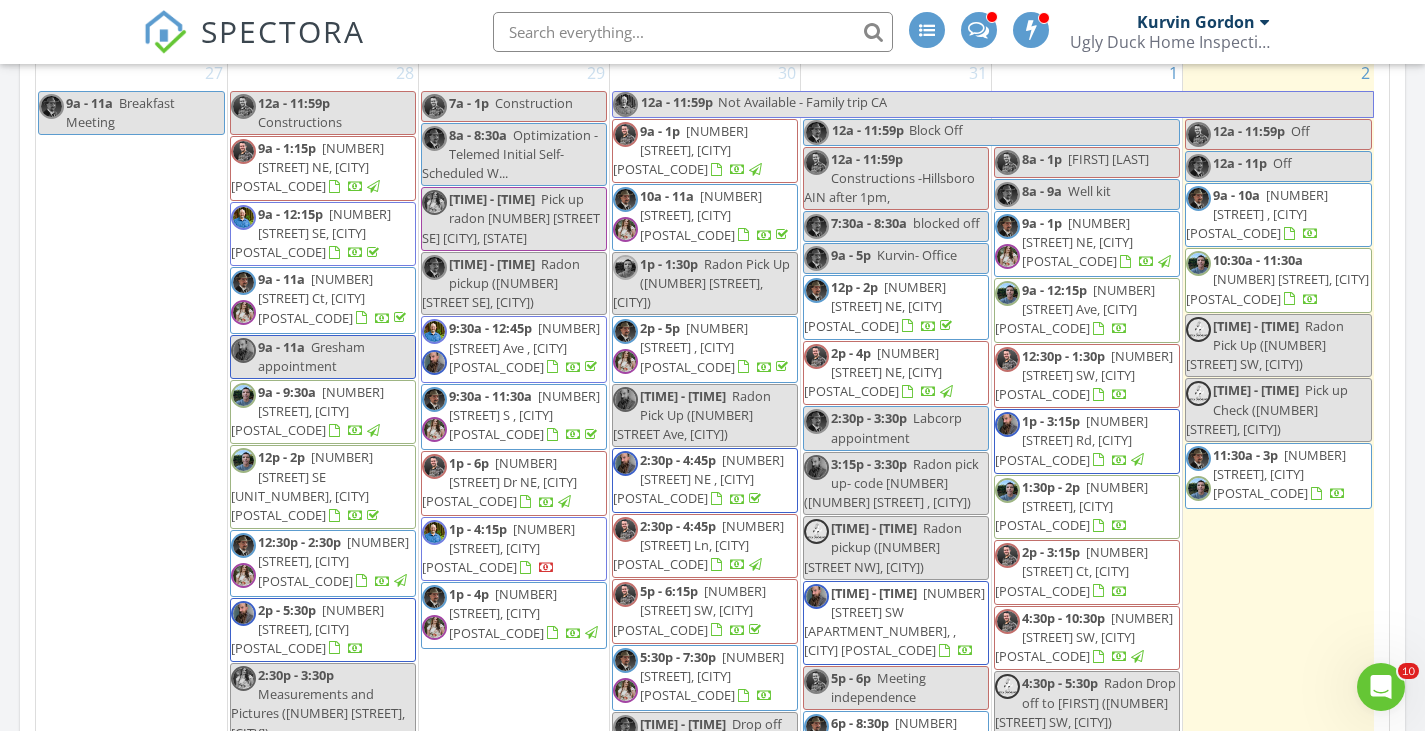 click on "2557 1/2 Kincaid St , Eugene 97405" at bounding box center [1257, 214] 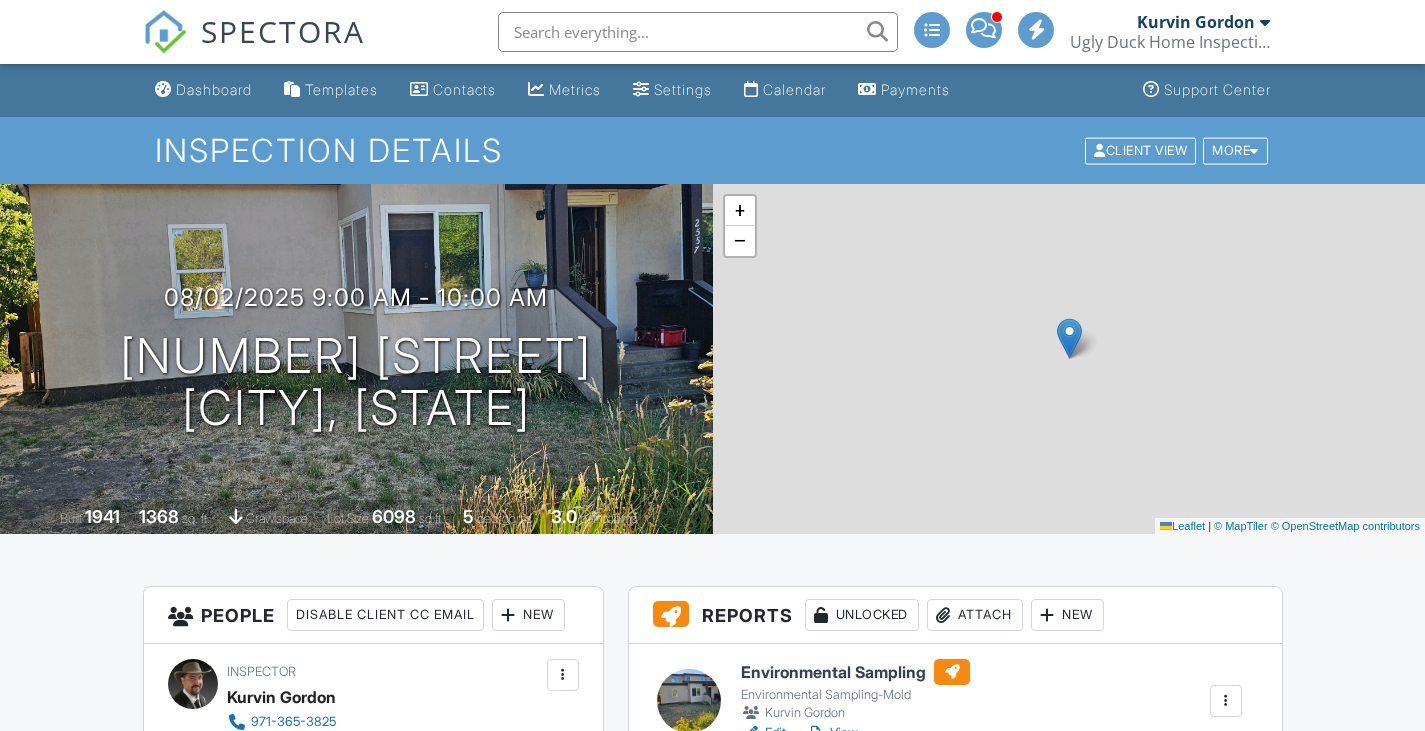 scroll, scrollTop: 0, scrollLeft: 0, axis: both 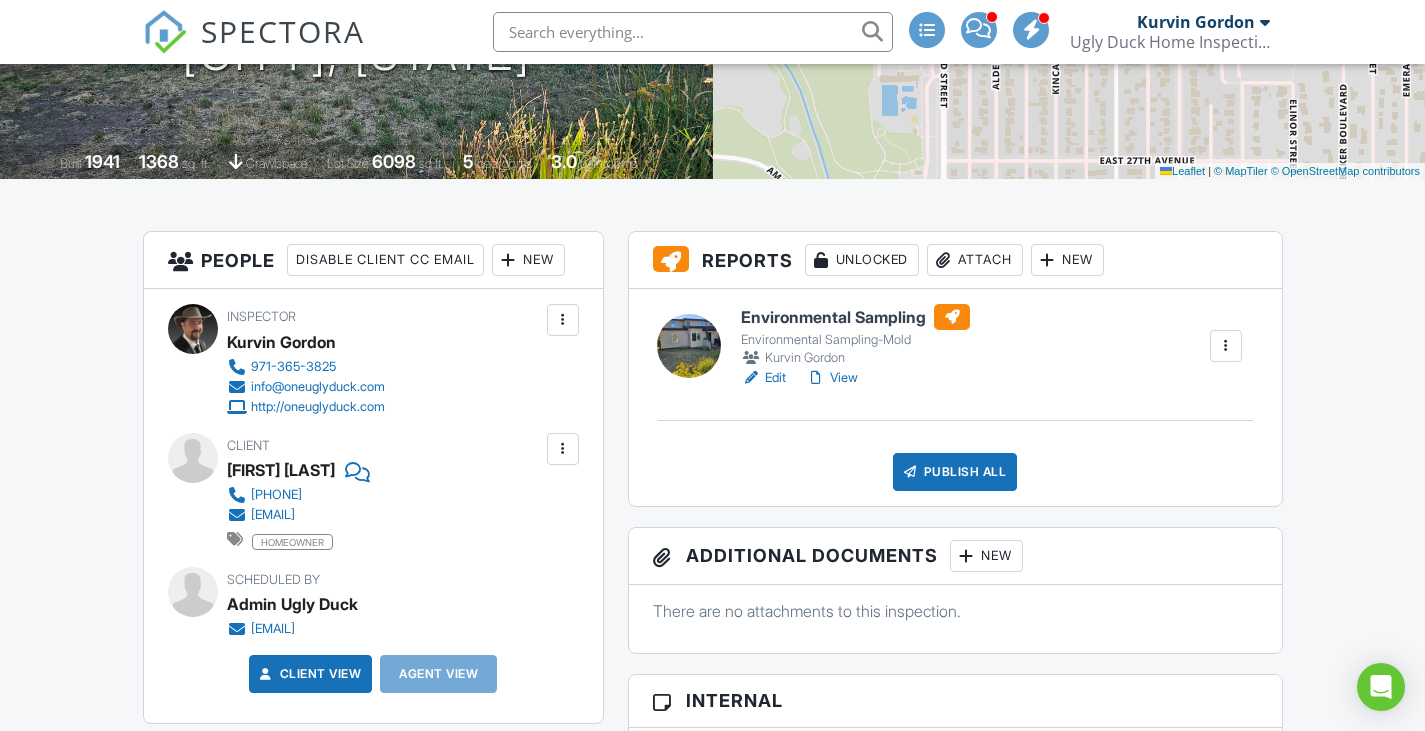 click on "Environmental Sampling-Mold" at bounding box center [855, 340] 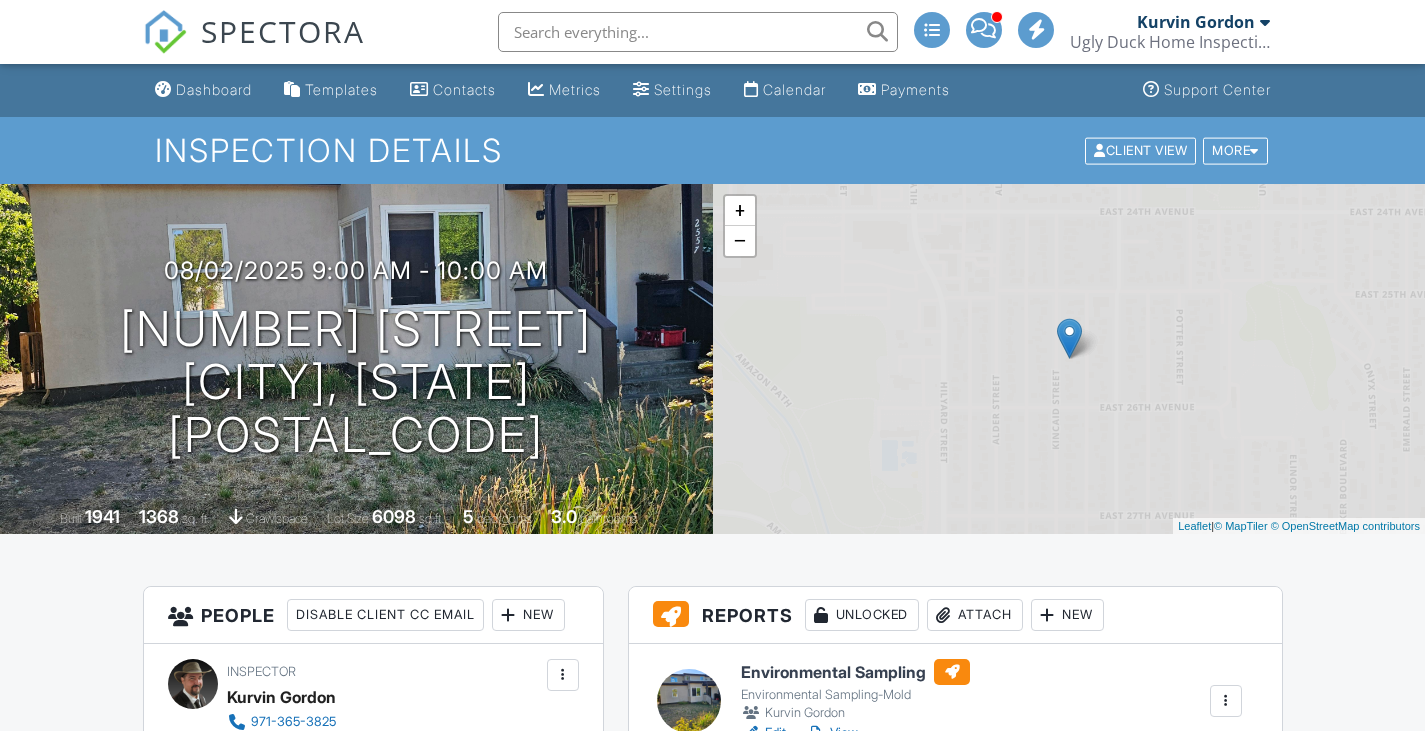 scroll, scrollTop: 0, scrollLeft: 0, axis: both 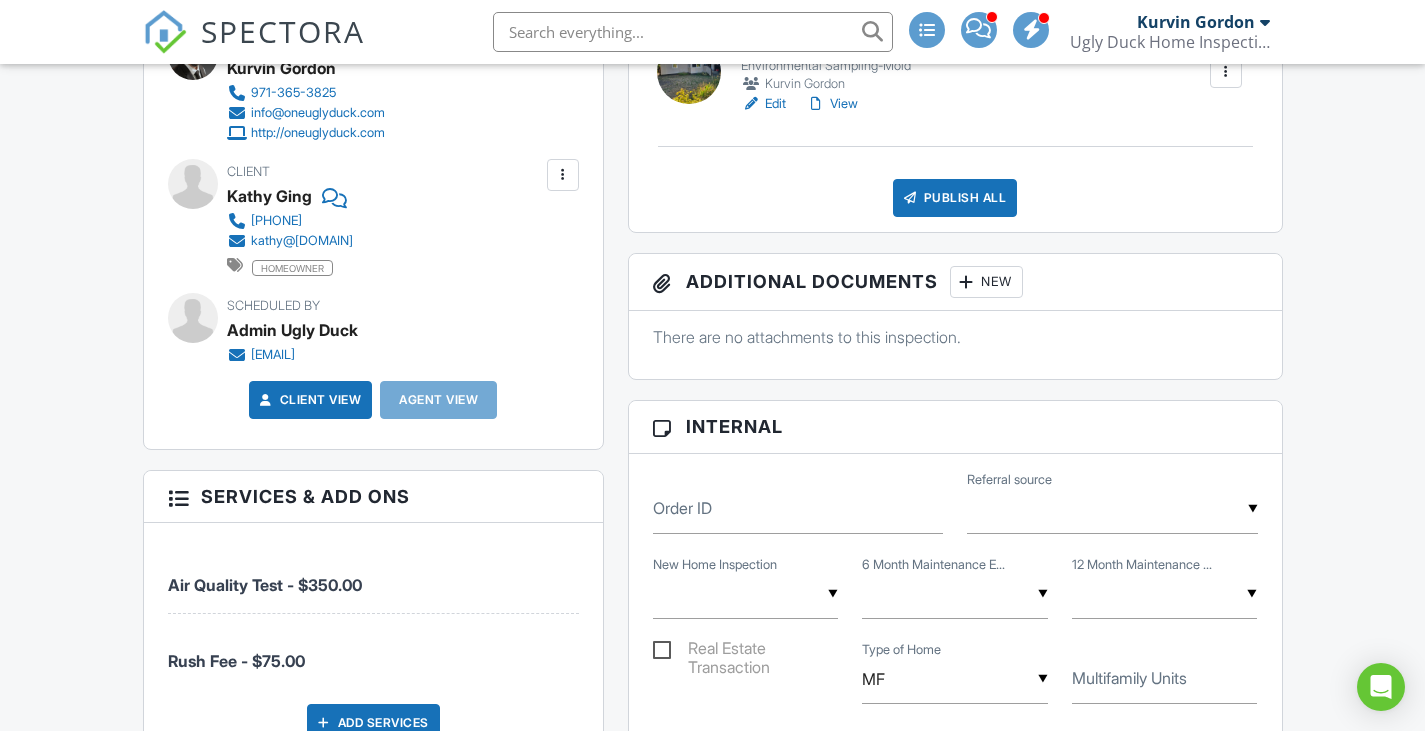 drag, startPoint x: 1439, startPoint y: 50, endPoint x: 1439, endPoint y: 167, distance: 117 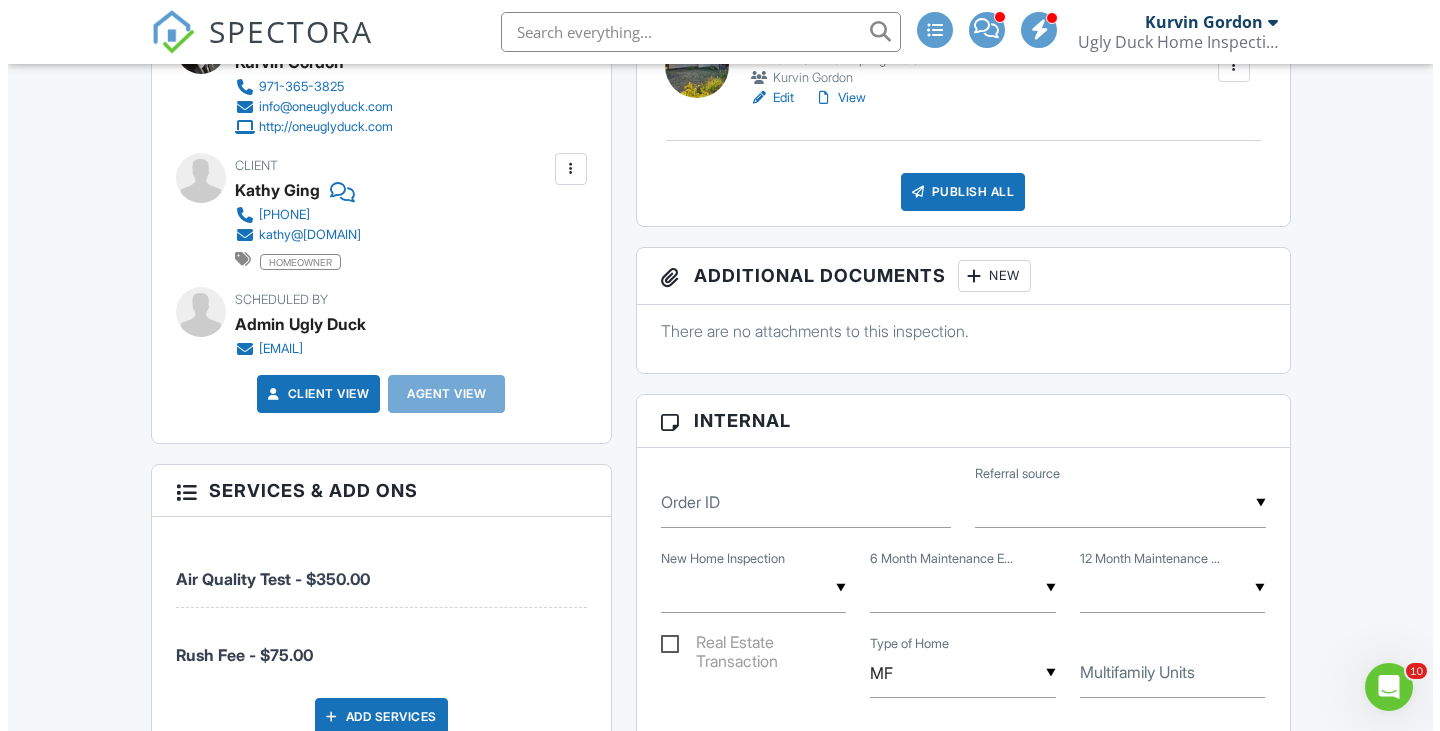 scroll, scrollTop: 0, scrollLeft: 0, axis: both 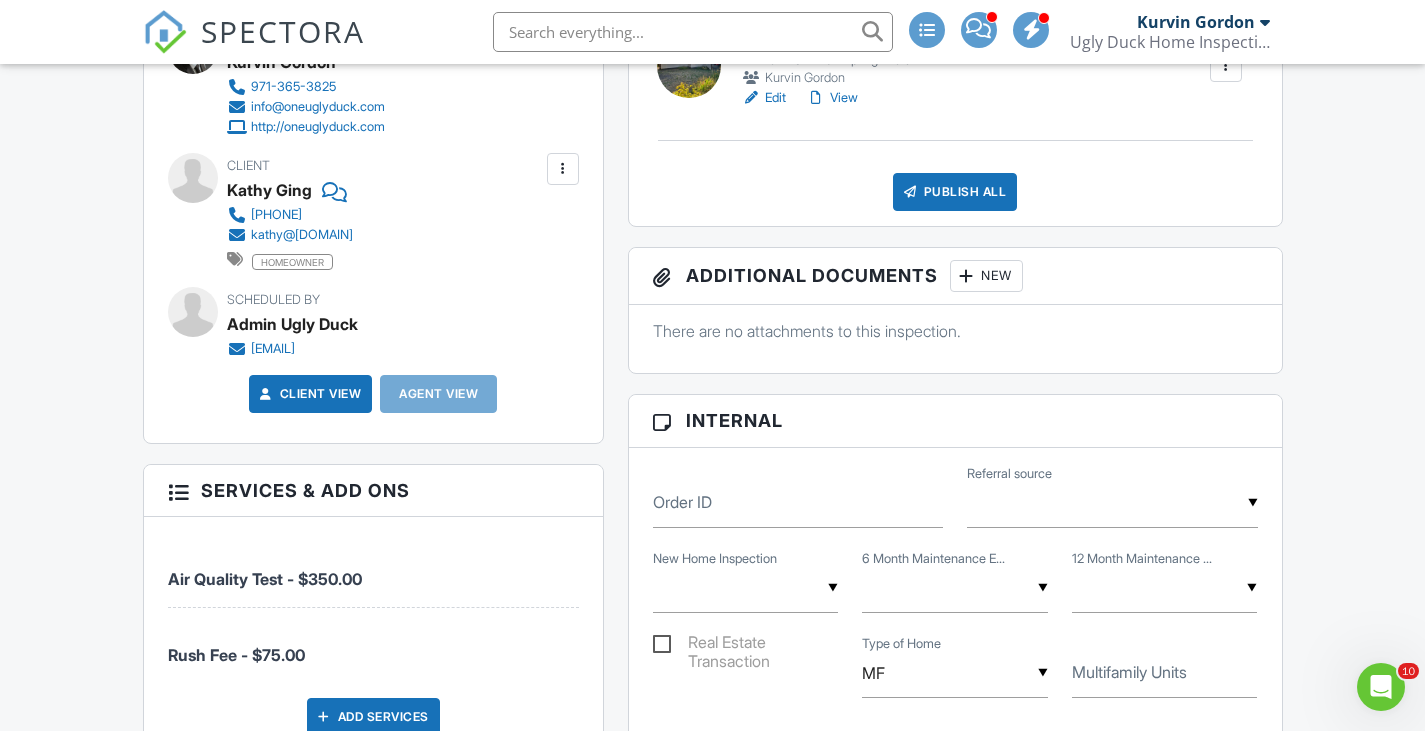 click on "Publish All" at bounding box center (955, 192) 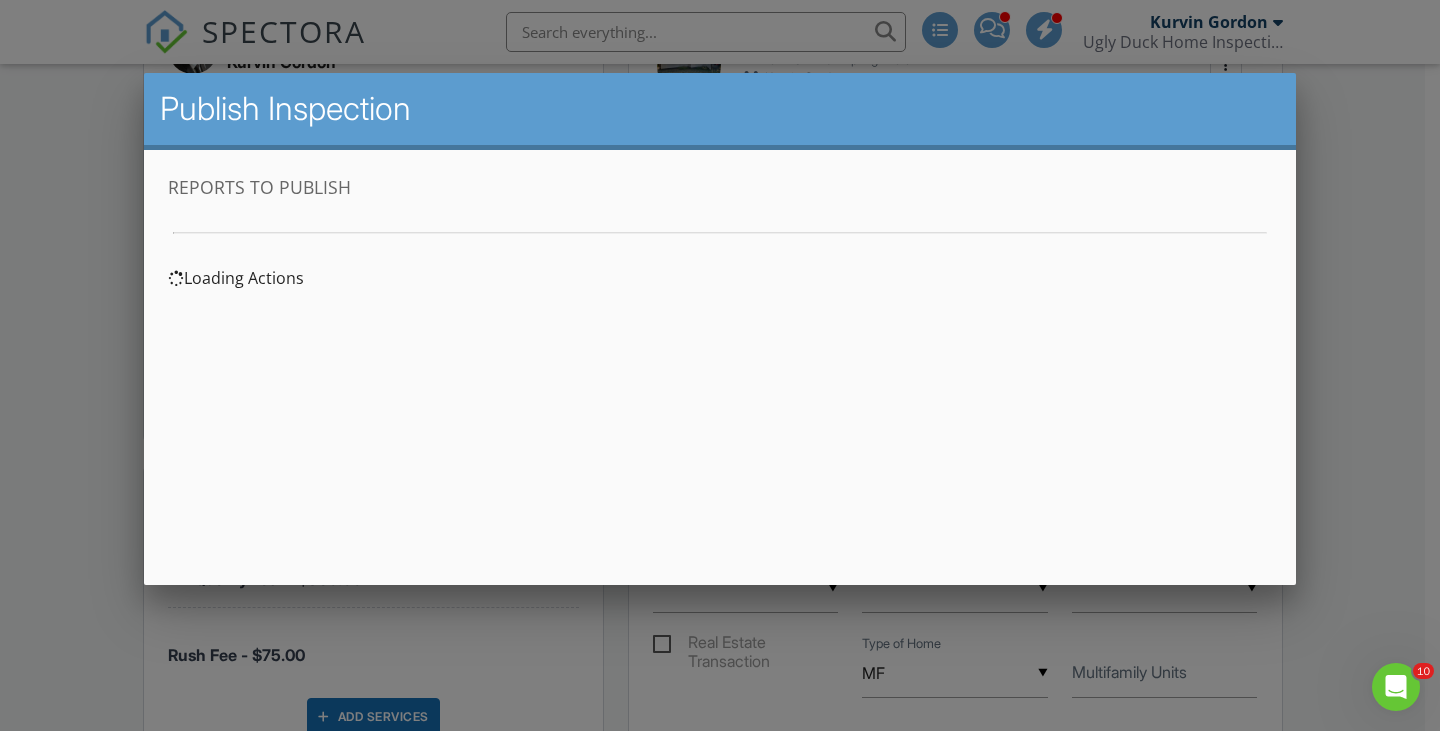 scroll, scrollTop: 0, scrollLeft: 0, axis: both 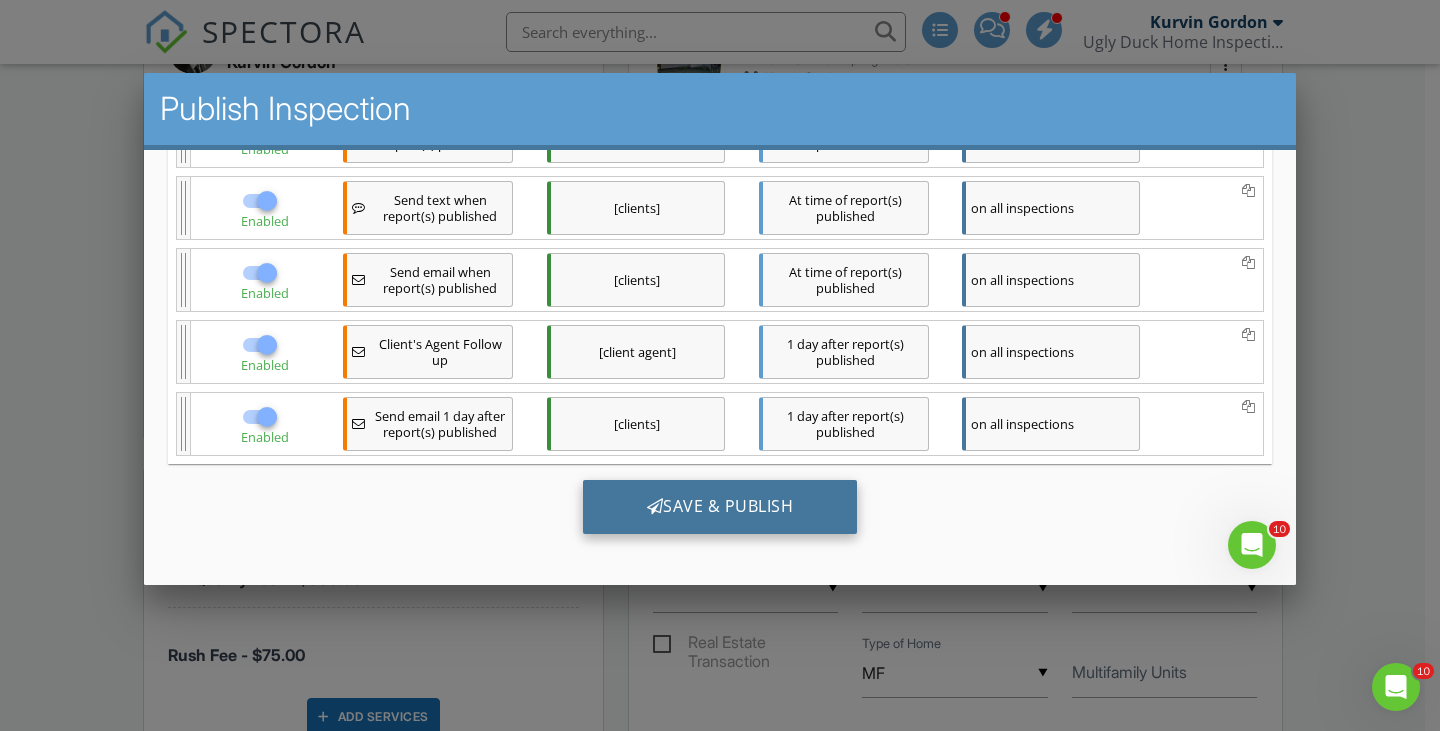 click on "Save & Publish" at bounding box center (720, 507) 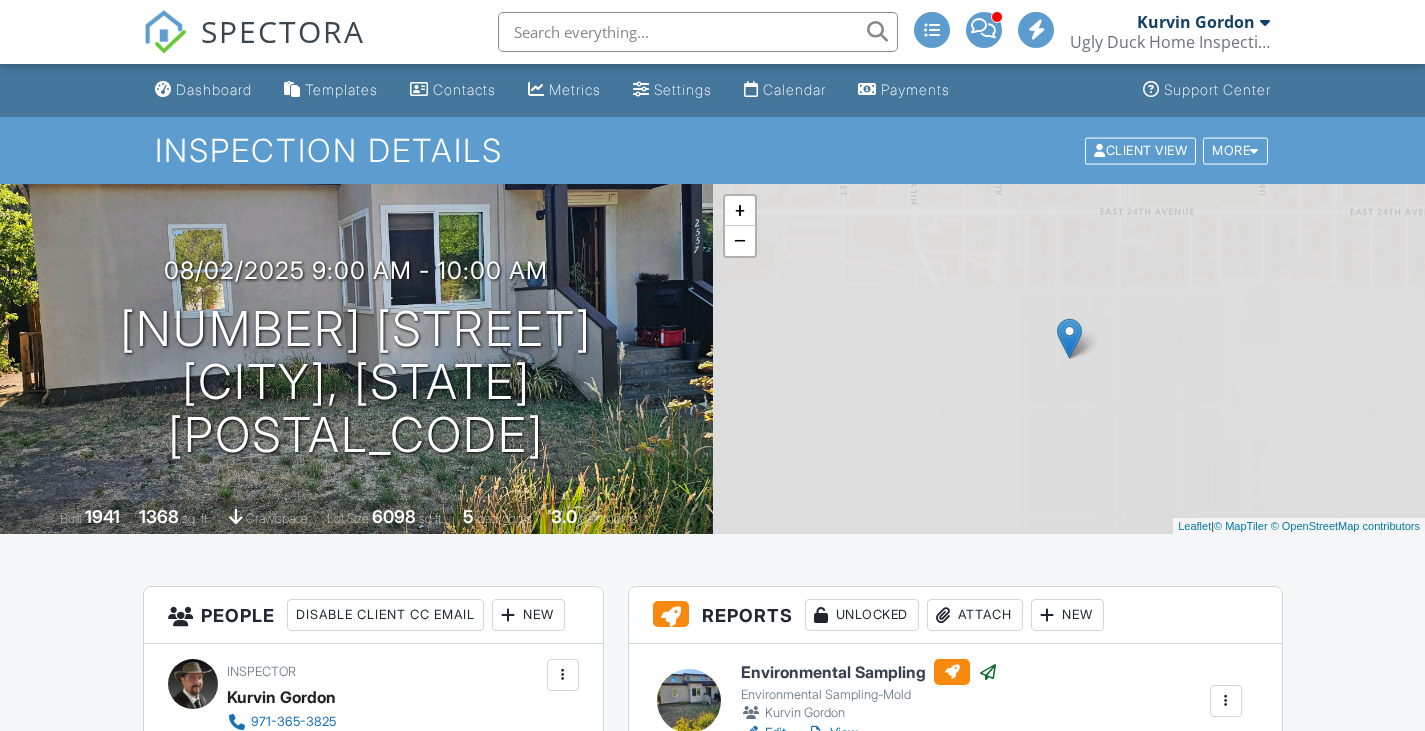 scroll, scrollTop: 0, scrollLeft: 0, axis: both 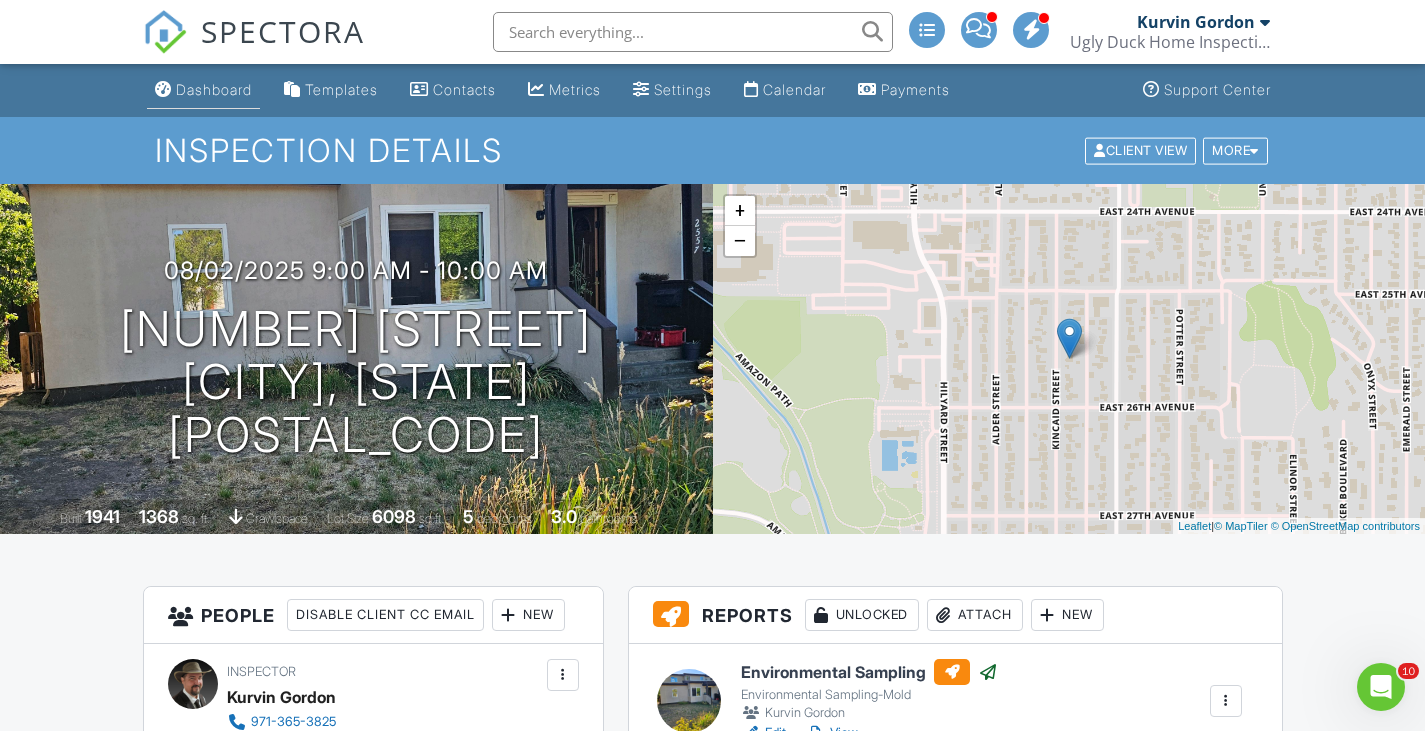 click on "Dashboard" at bounding box center (203, 90) 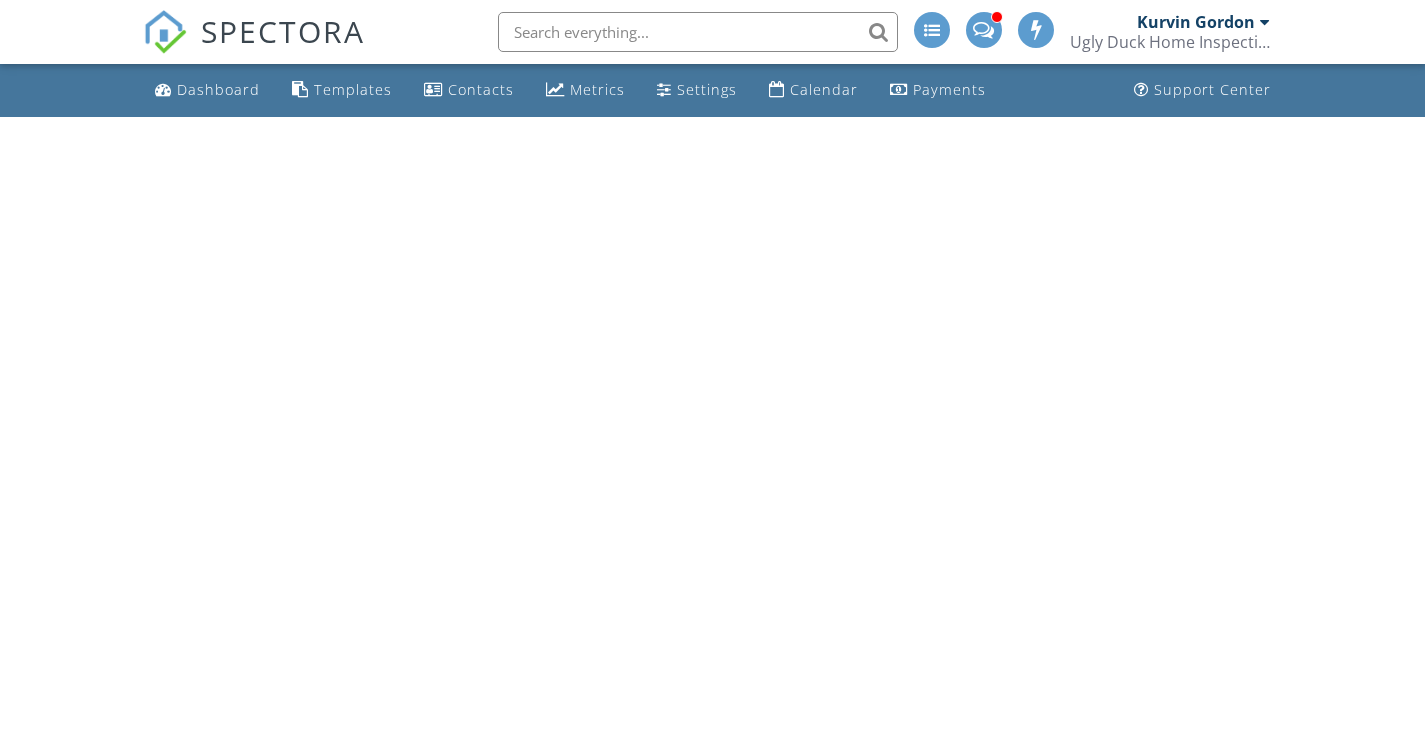 scroll, scrollTop: 0, scrollLeft: 0, axis: both 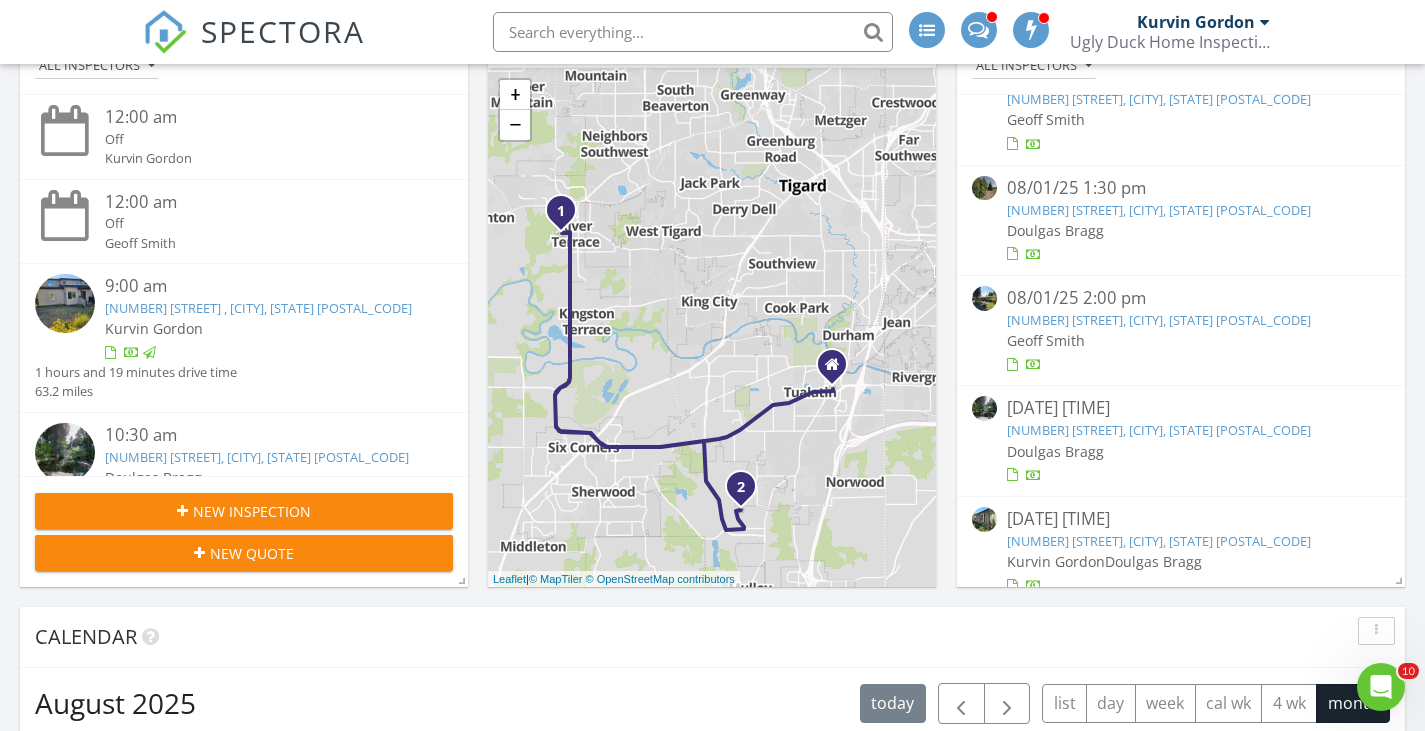 click on "[NUMBER] [STREET], [CITY], [STATE] [POSTAL_CODE]" at bounding box center [1159, 541] 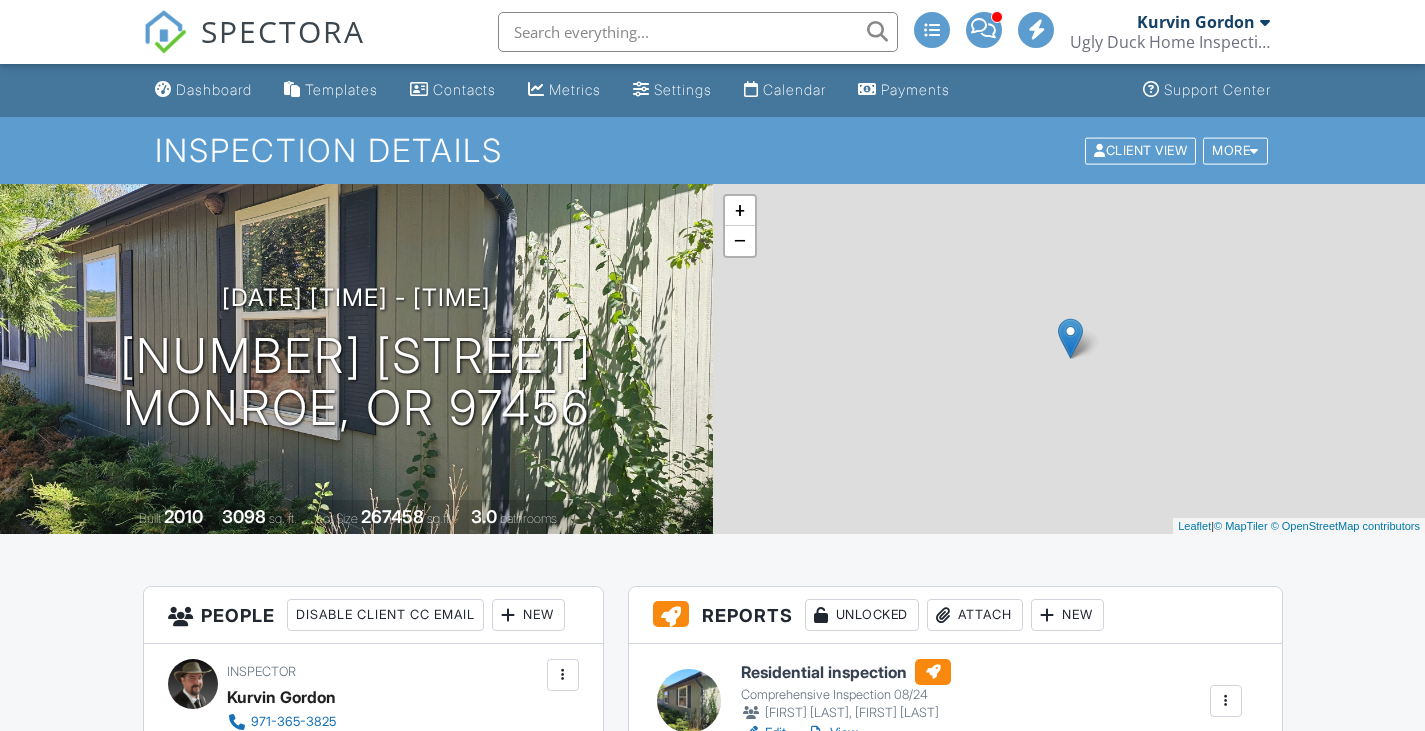 scroll, scrollTop: 0, scrollLeft: 0, axis: both 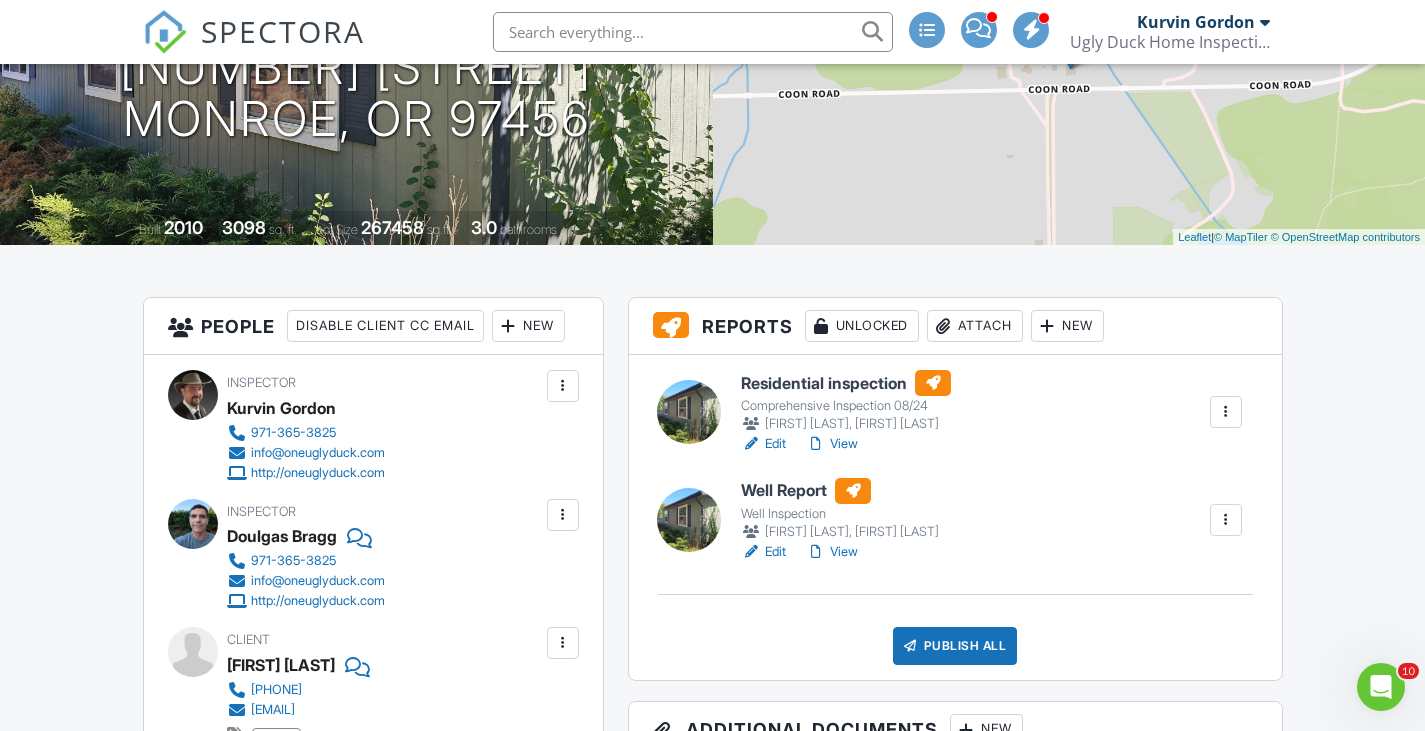 click on "Well Report" at bounding box center [840, 491] 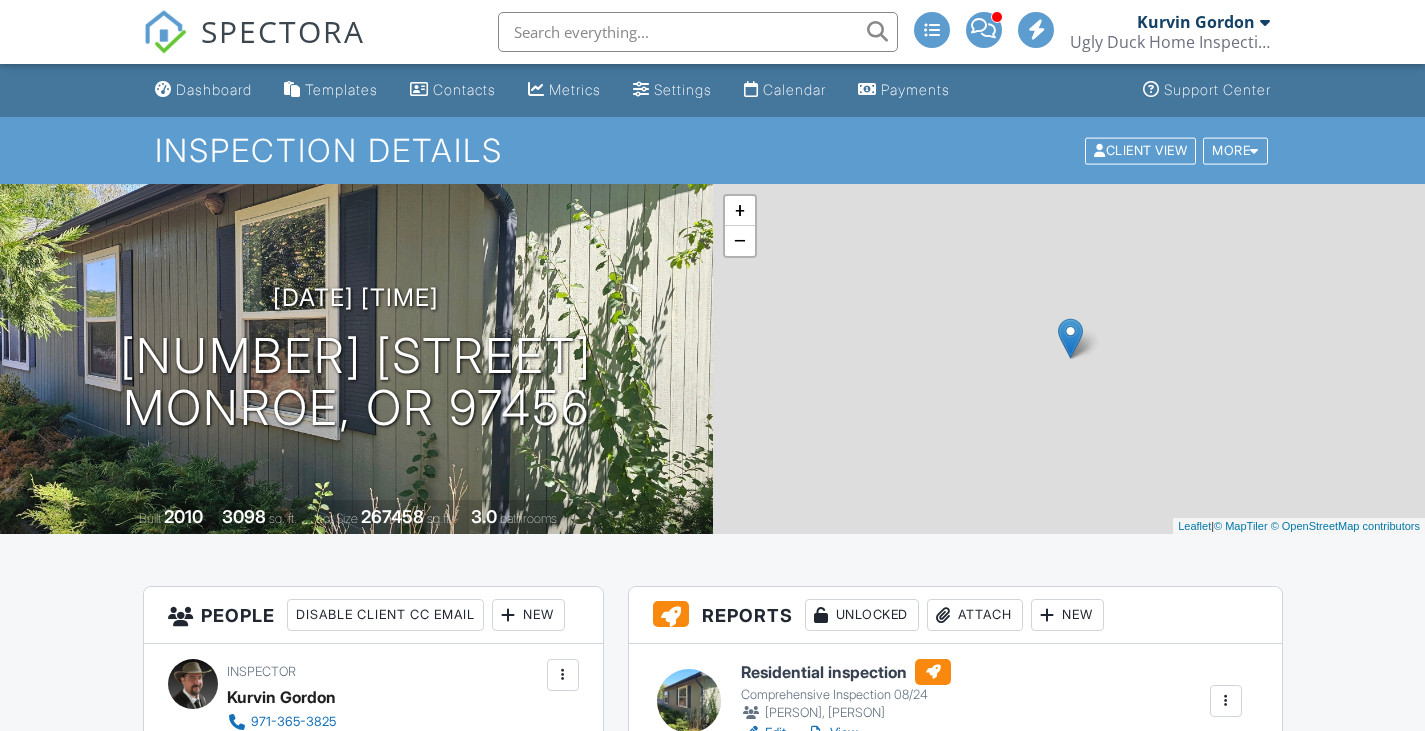 scroll, scrollTop: 0, scrollLeft: 0, axis: both 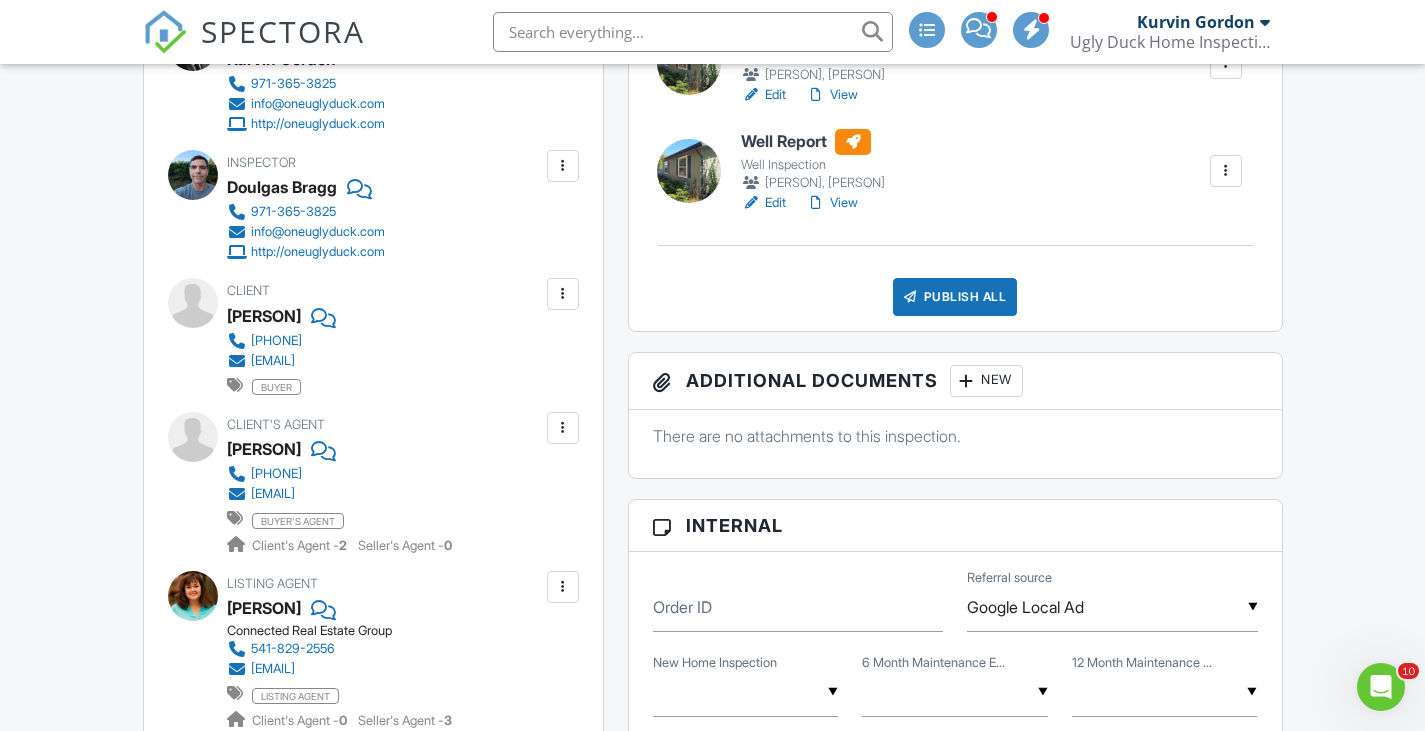 click on "Well Report" at bounding box center [813, 142] 